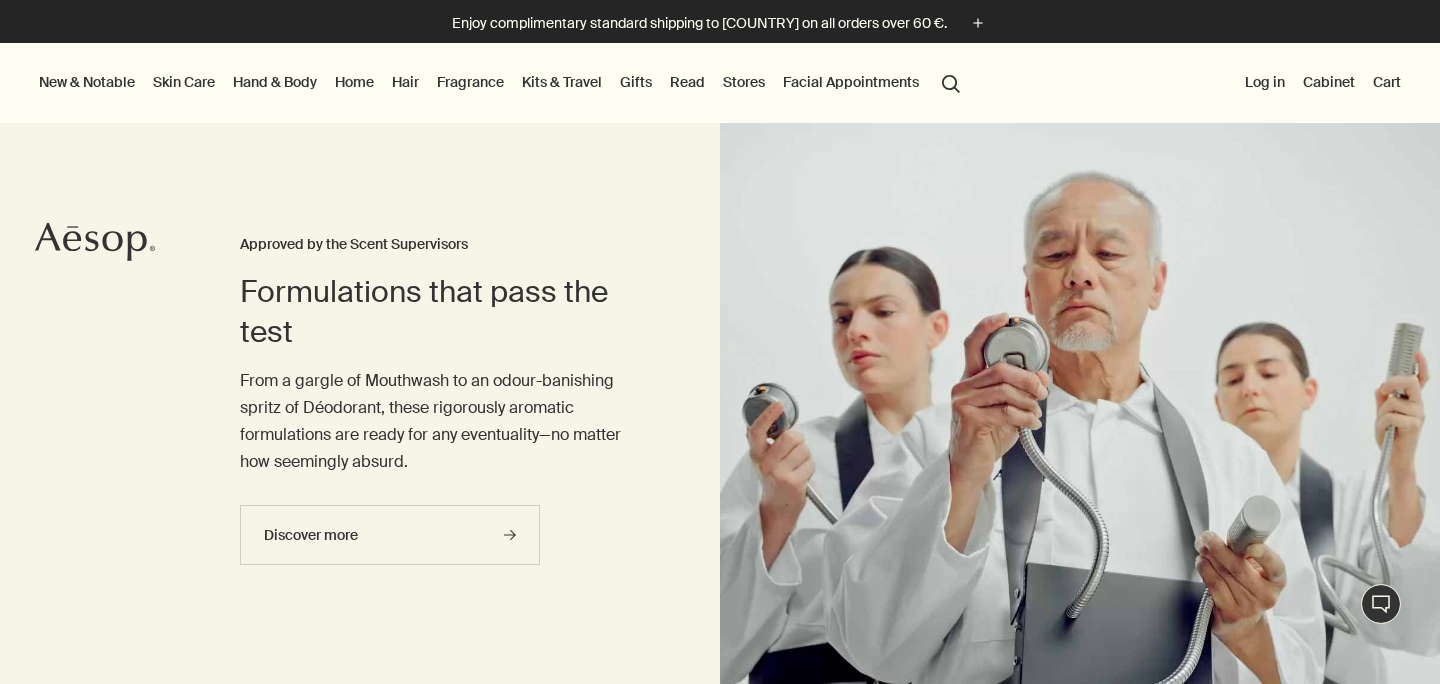 scroll, scrollTop: 0, scrollLeft: 0, axis: both 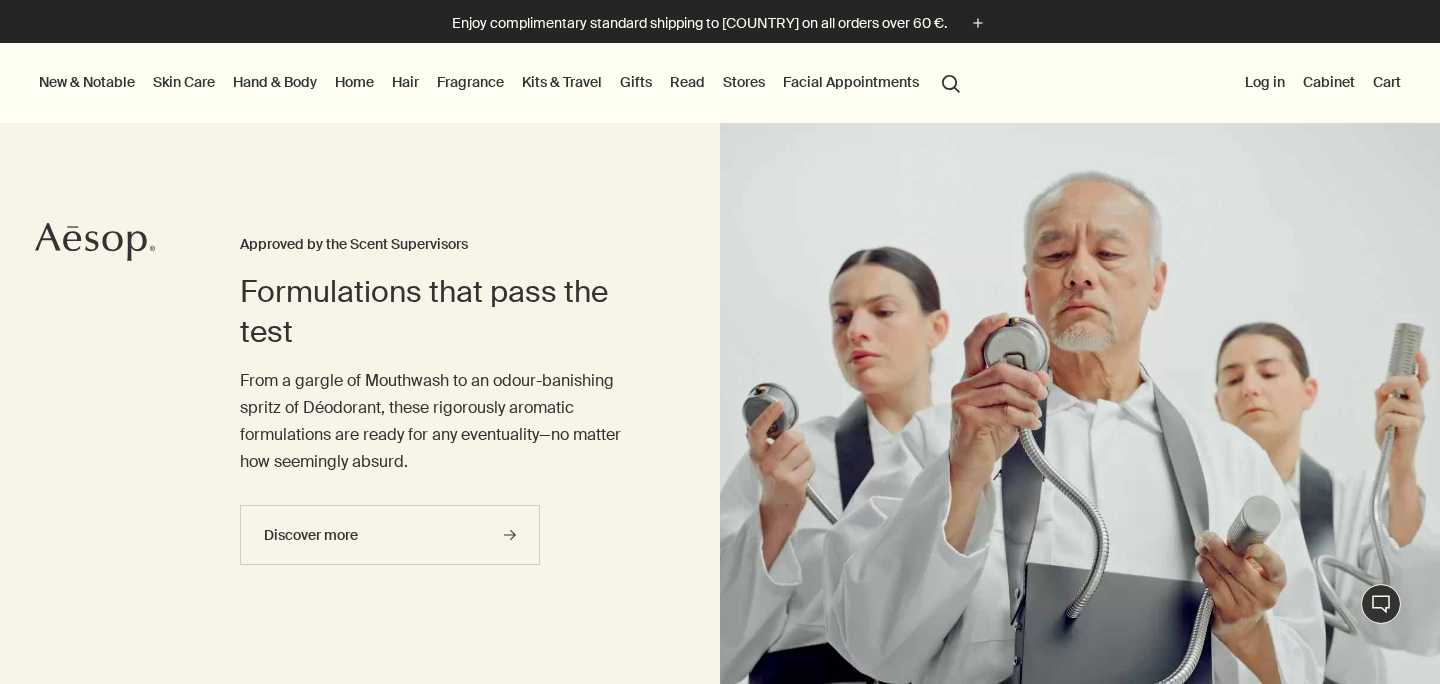 click on "Hand & Body" at bounding box center (275, 82) 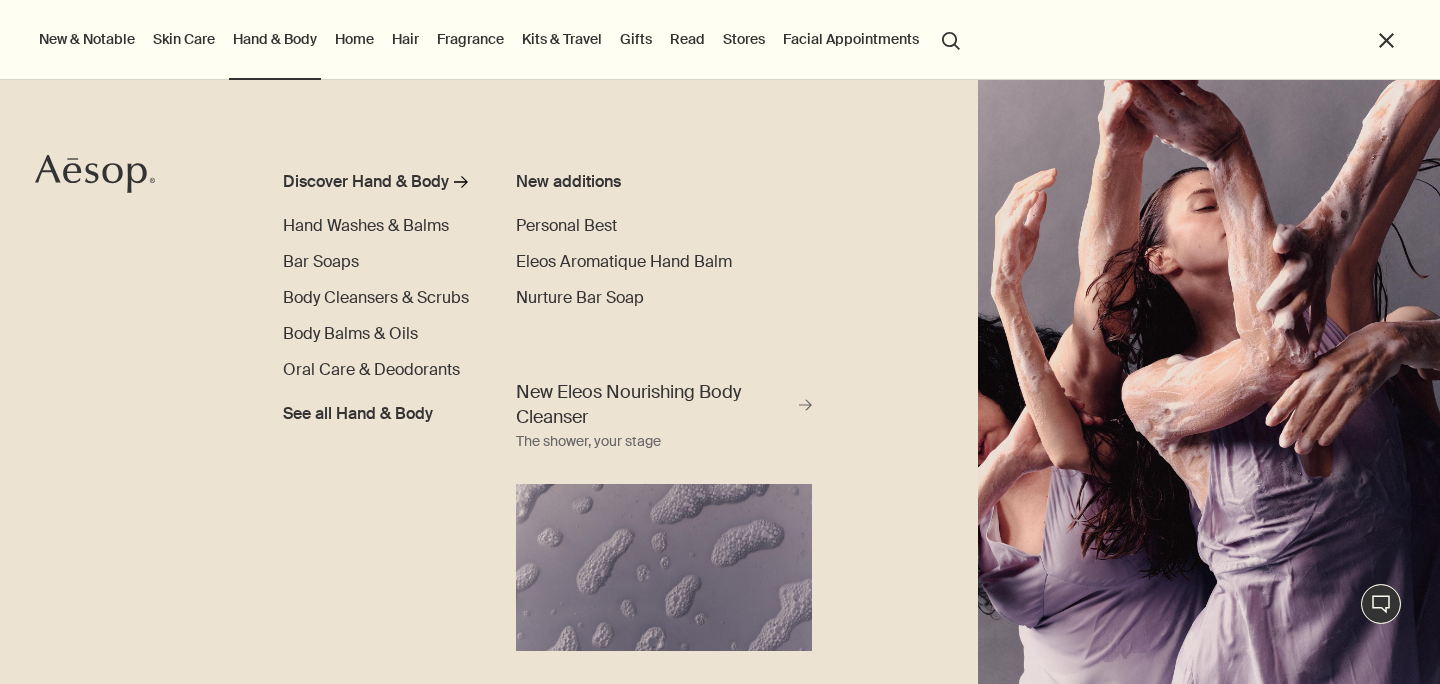 click on "Home" at bounding box center [354, 39] 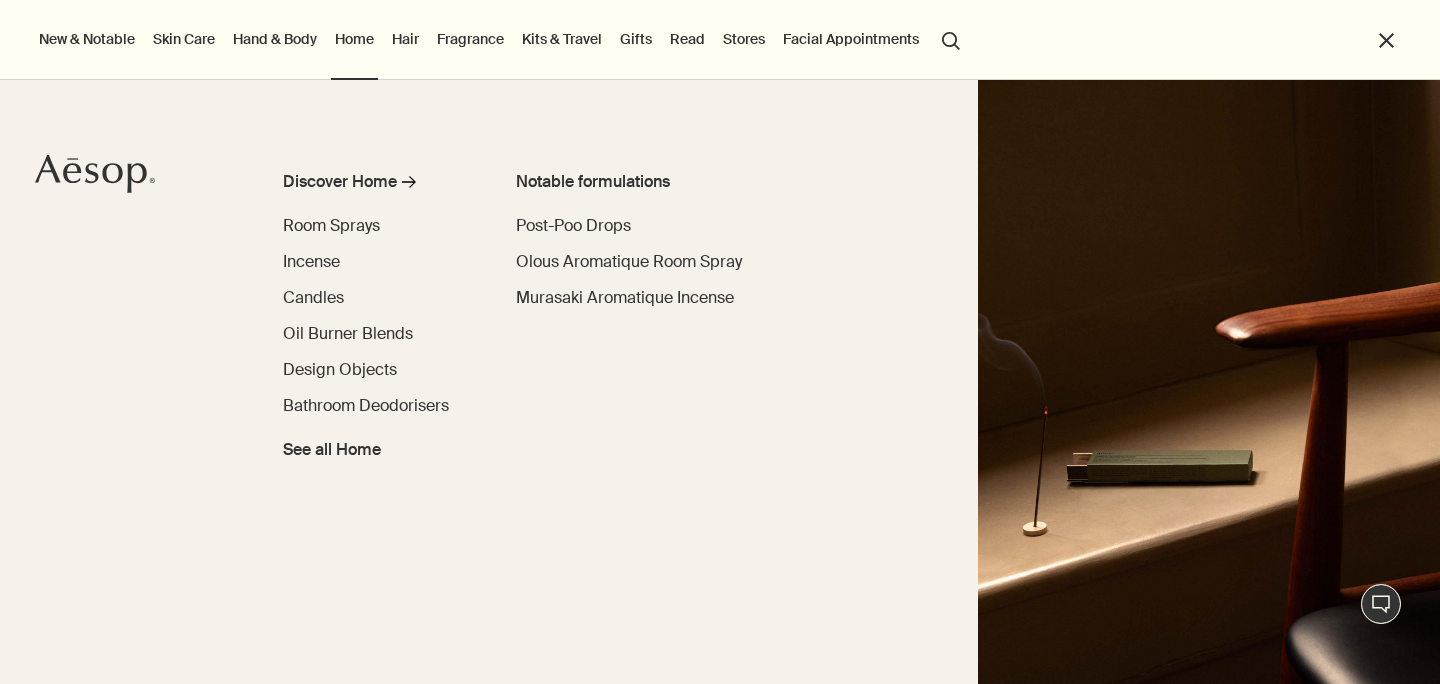 click on "Fragrance" at bounding box center [470, 39] 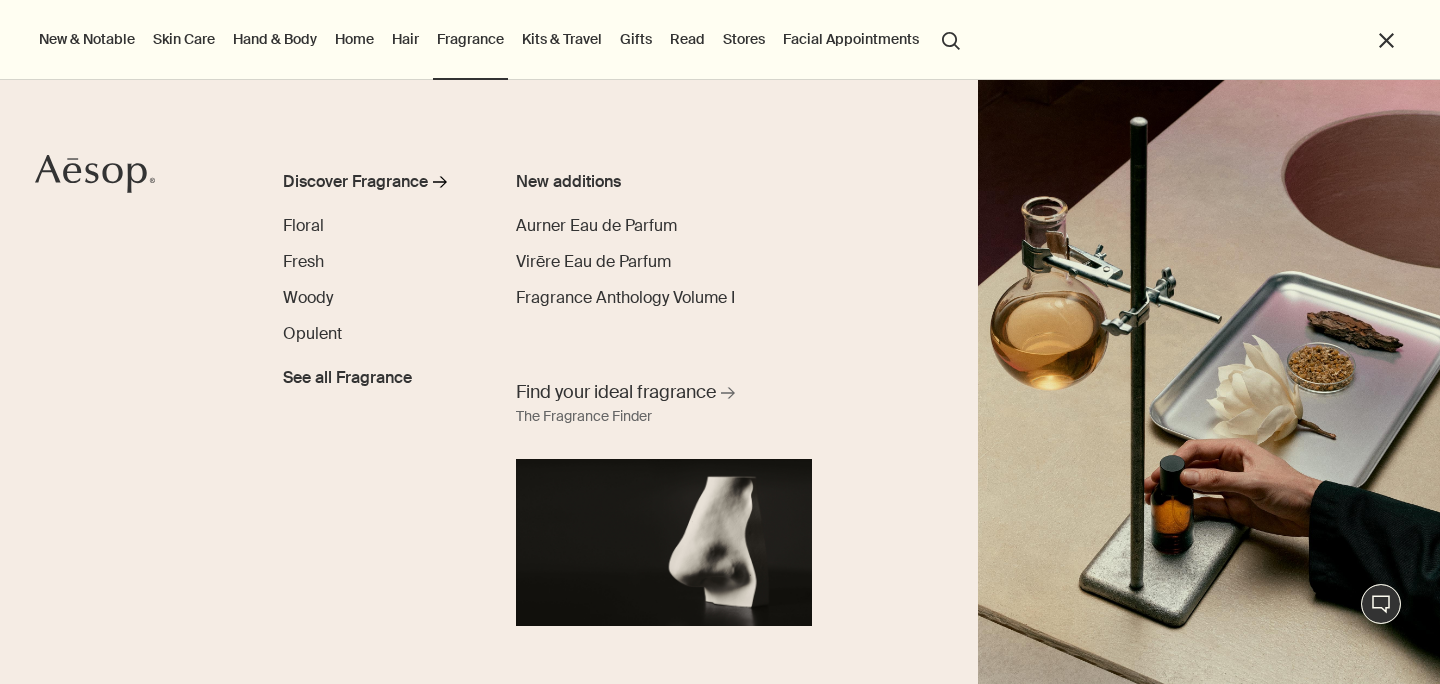 click on "Hair" at bounding box center [405, 39] 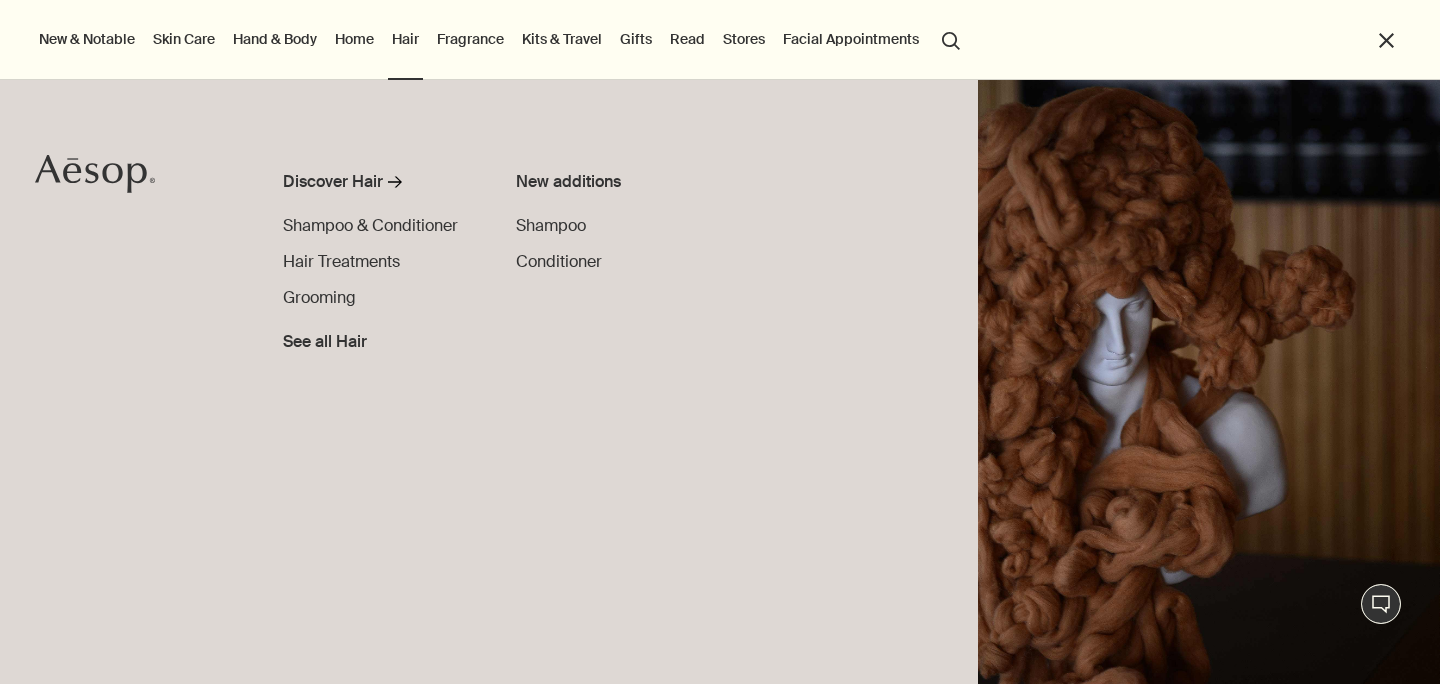 click on "Home" at bounding box center (354, 39) 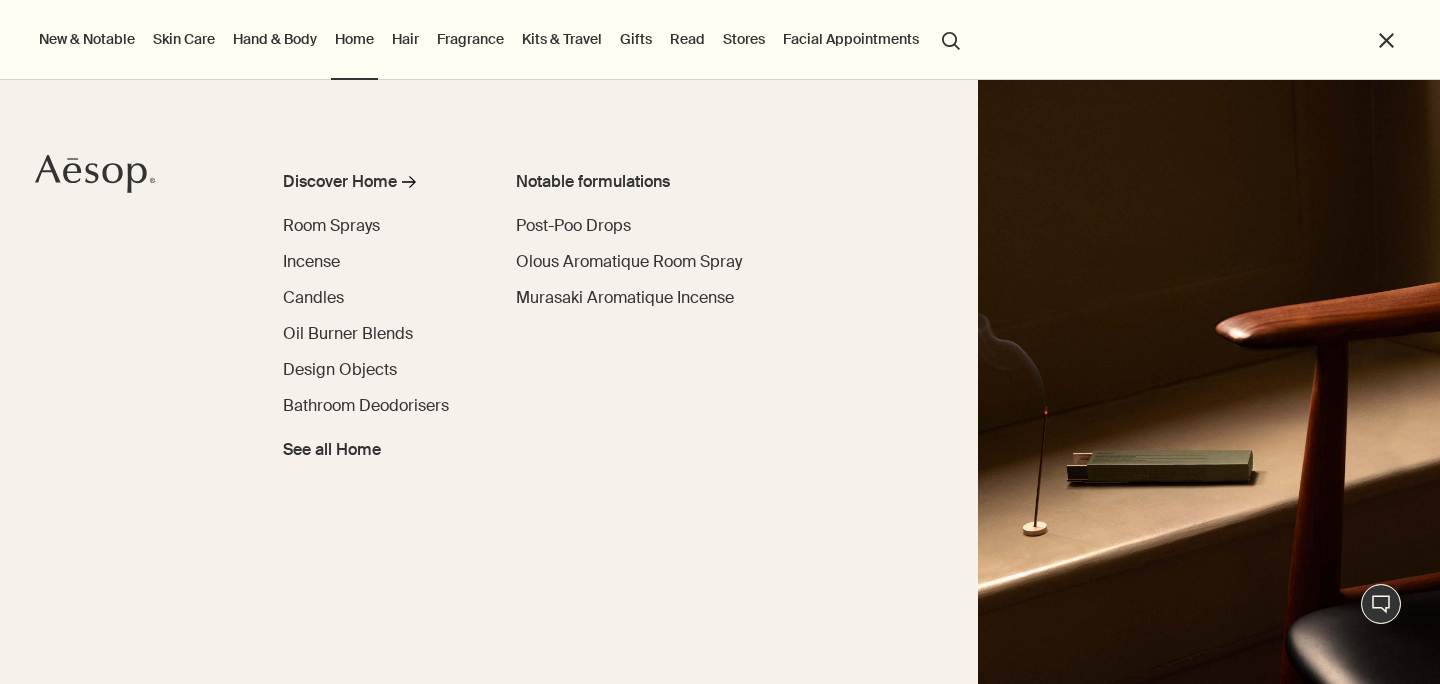 click on "Hand & Body Discover Hand & Body   rightArrow Hand Washes & Balms Bar Soaps Body Cleansers & Scrubs Body Balms & Oils Oral Care & Deodorants See all Hand & Body New additions Personal Best Eleos Aromatique Hand Balm Nurture Bar Soap New Eleos Nourishing Body Cleanser   rightArrow The shower, your stage" at bounding box center [275, 40] 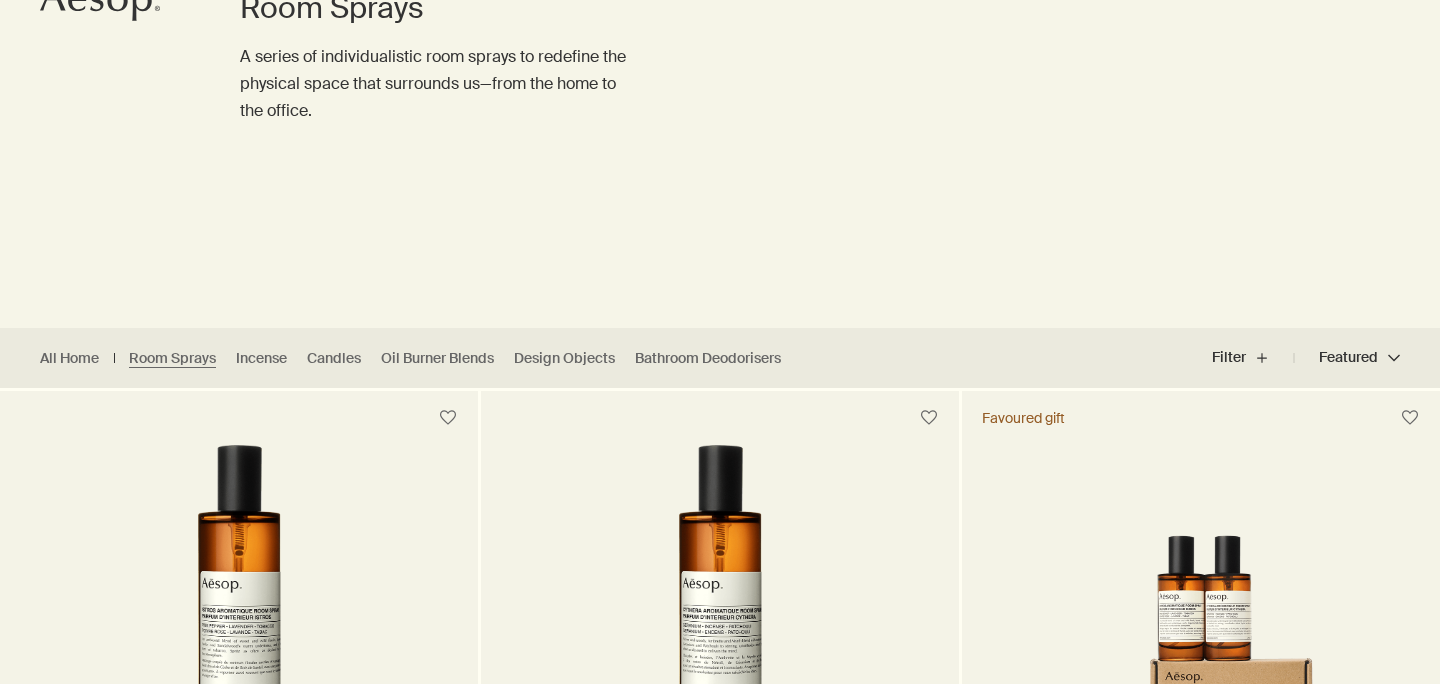 click on "Room Sprays A series of individualistic room sprays to redefine the physical space that surrounds us—from the home to the office." at bounding box center [720, 65] 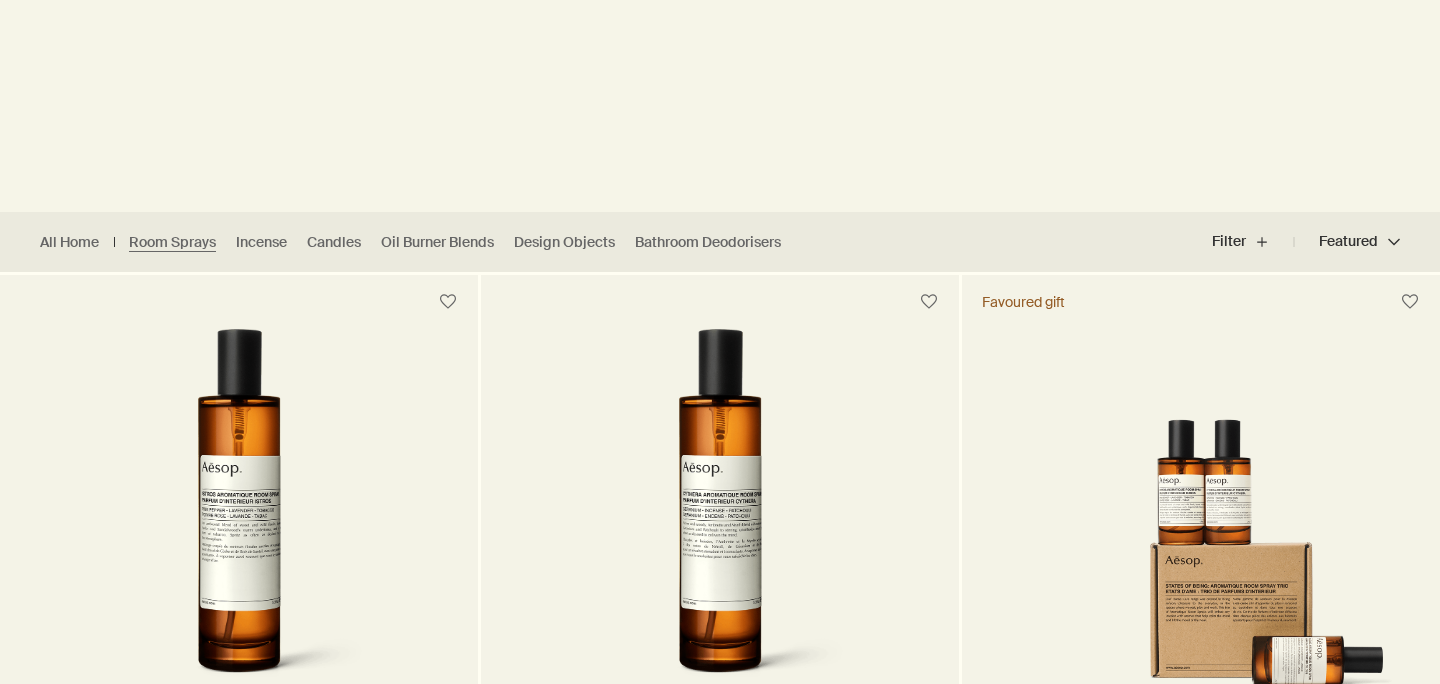 scroll, scrollTop: 0, scrollLeft: 0, axis: both 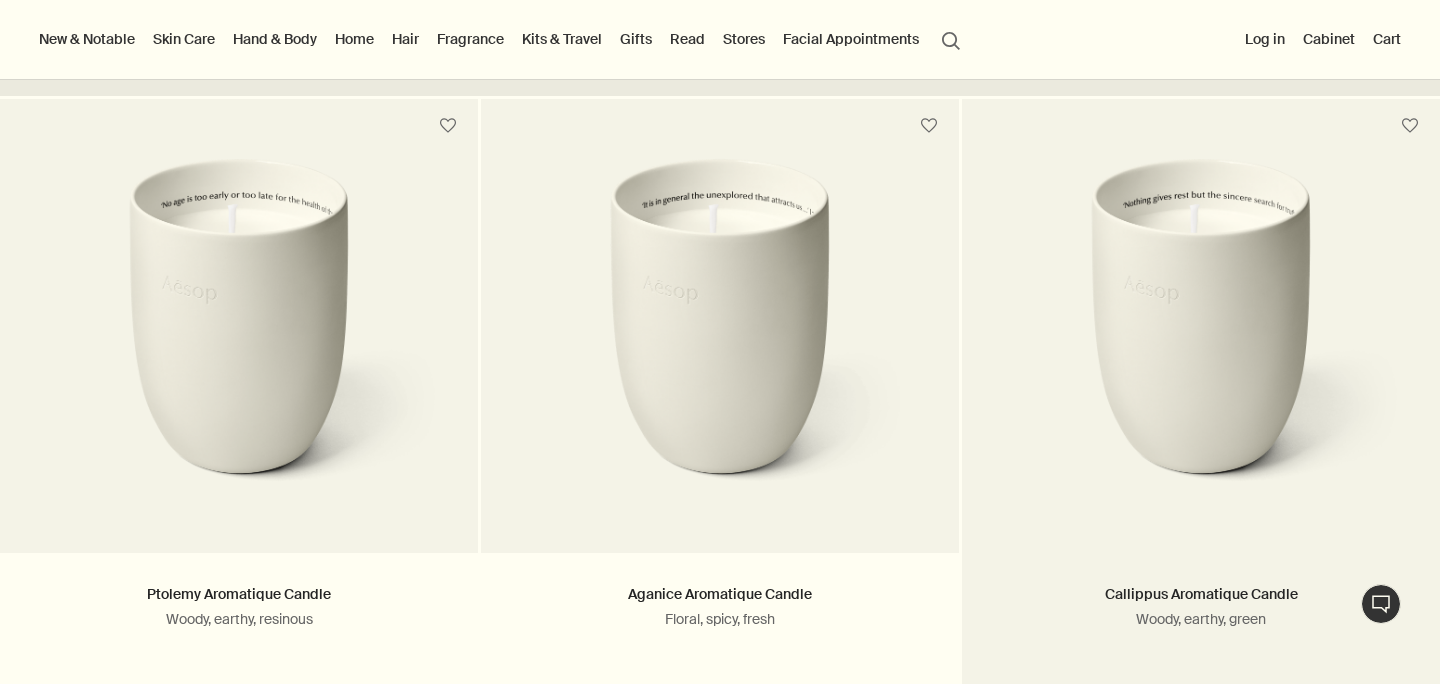 click at bounding box center (1201, 340) 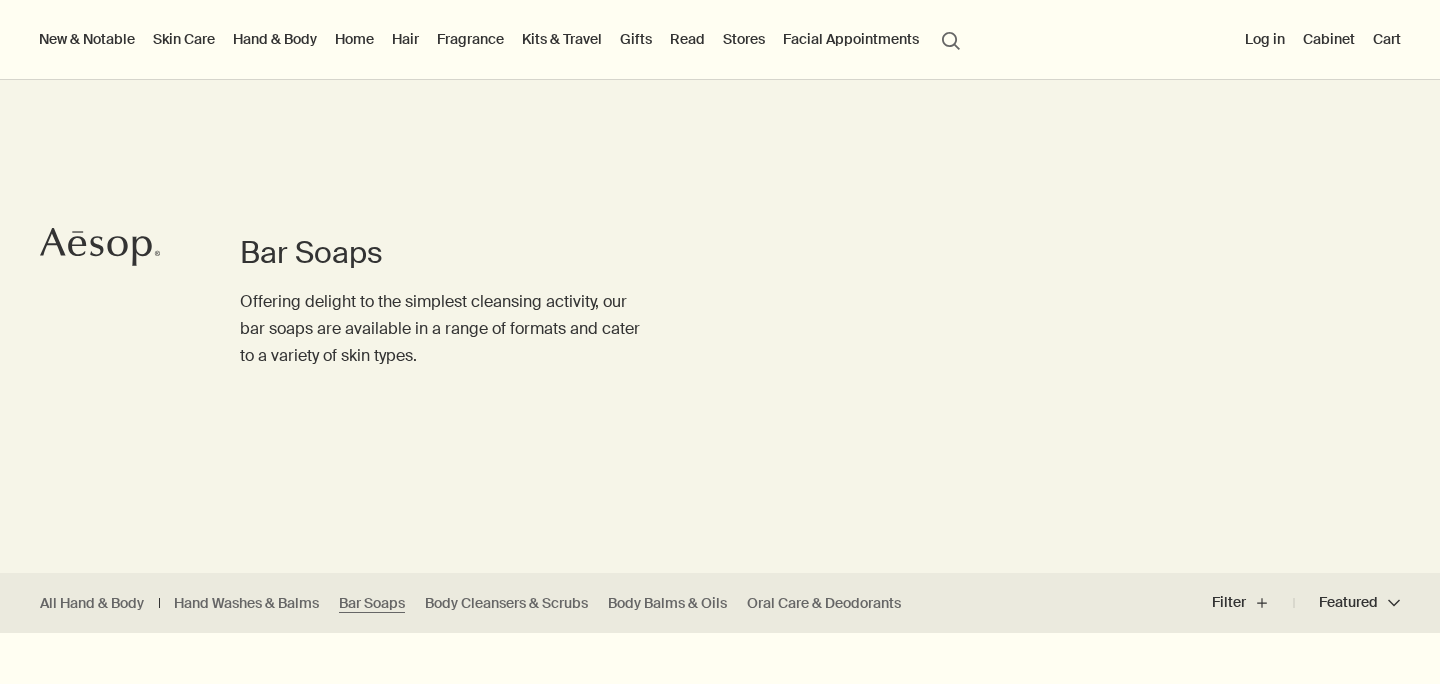 scroll, scrollTop: 0, scrollLeft: 0, axis: both 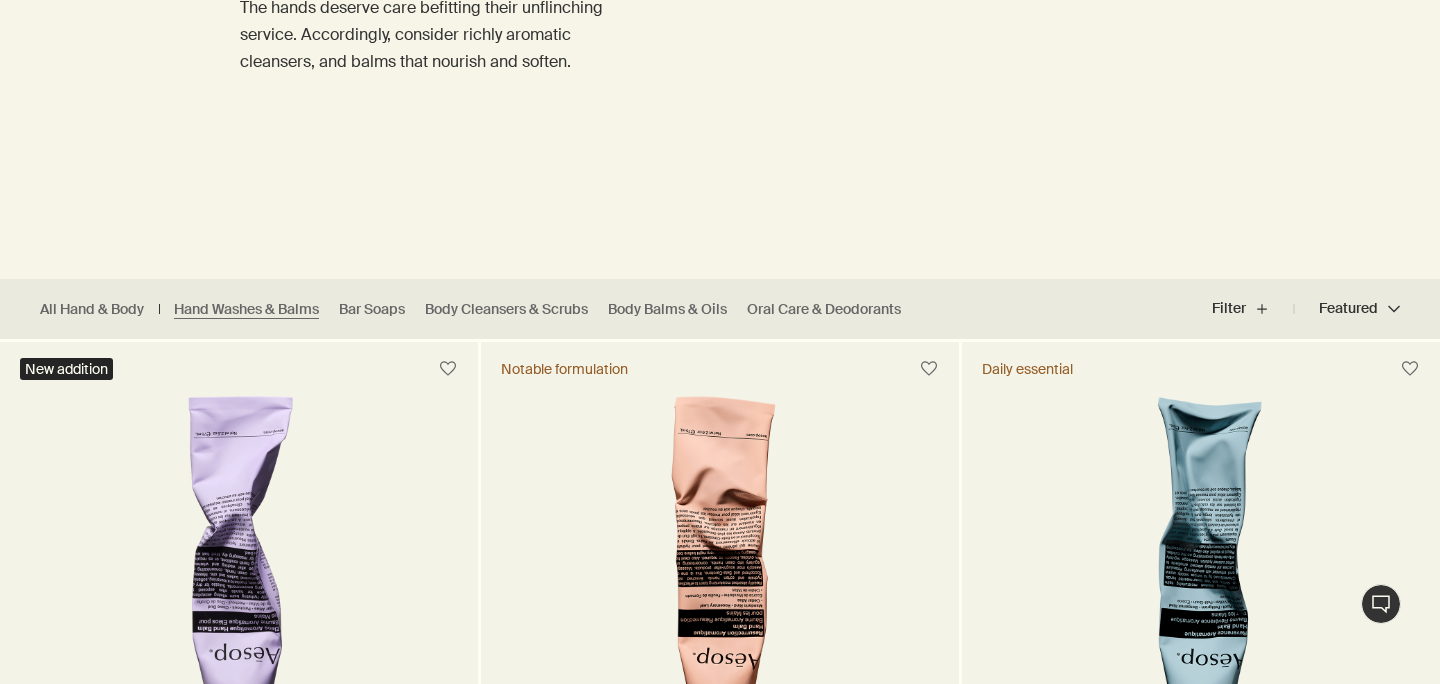 click on "Featured Featured chevron" at bounding box center (1347, 309) 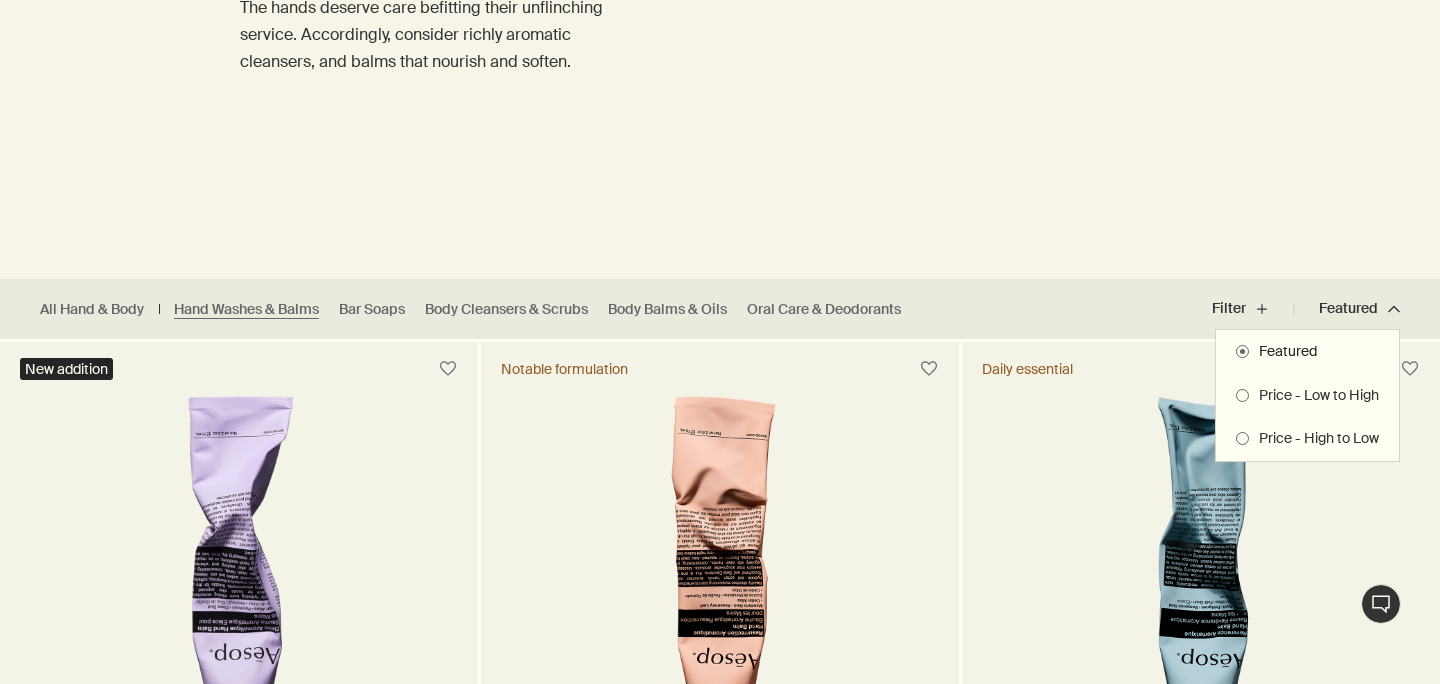 click on "Price - Low to High" at bounding box center (1314, 396) 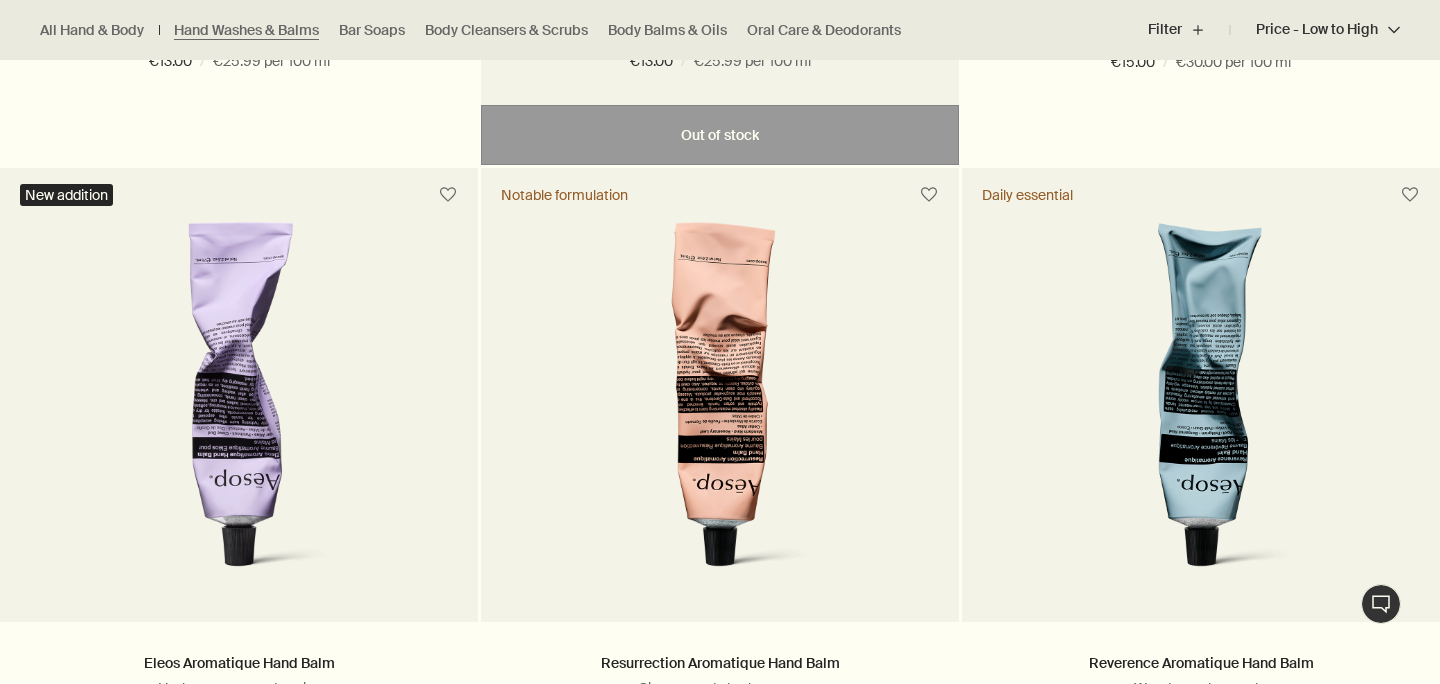 scroll, scrollTop: 1337, scrollLeft: 0, axis: vertical 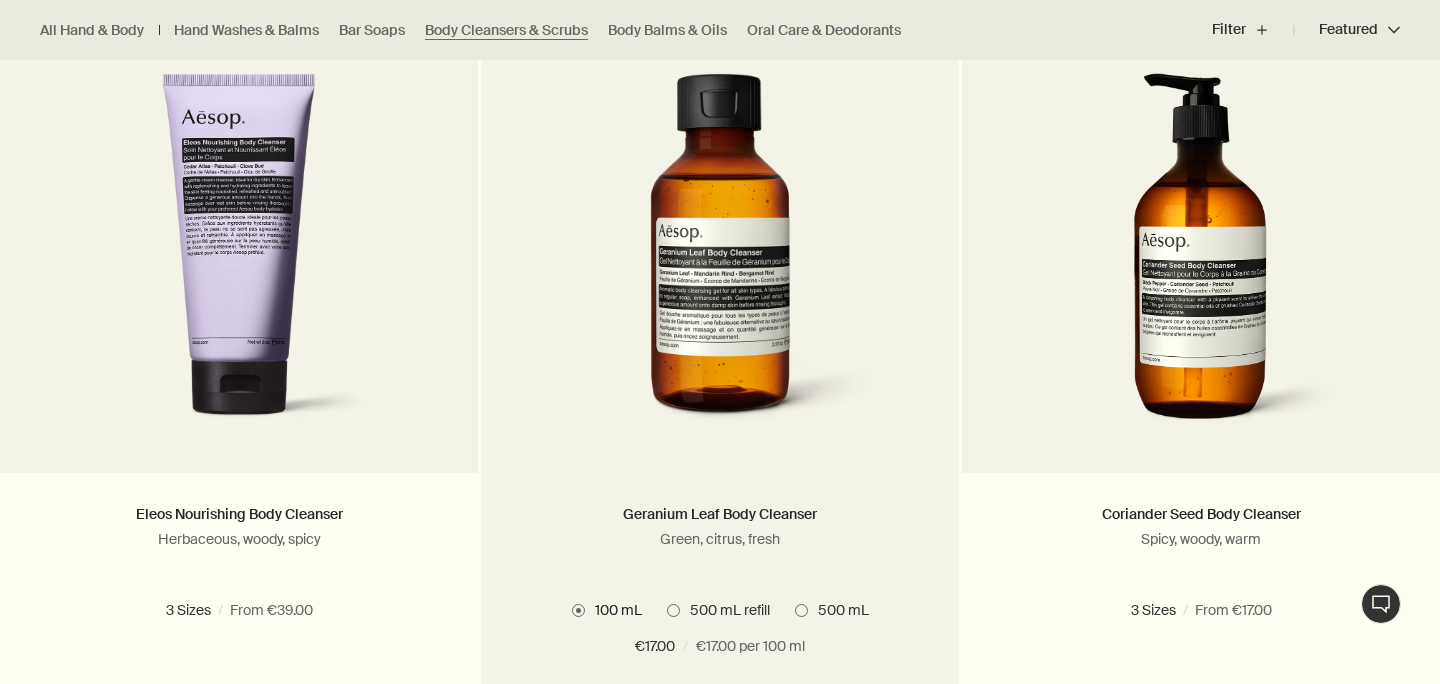 click at bounding box center [673, 610] 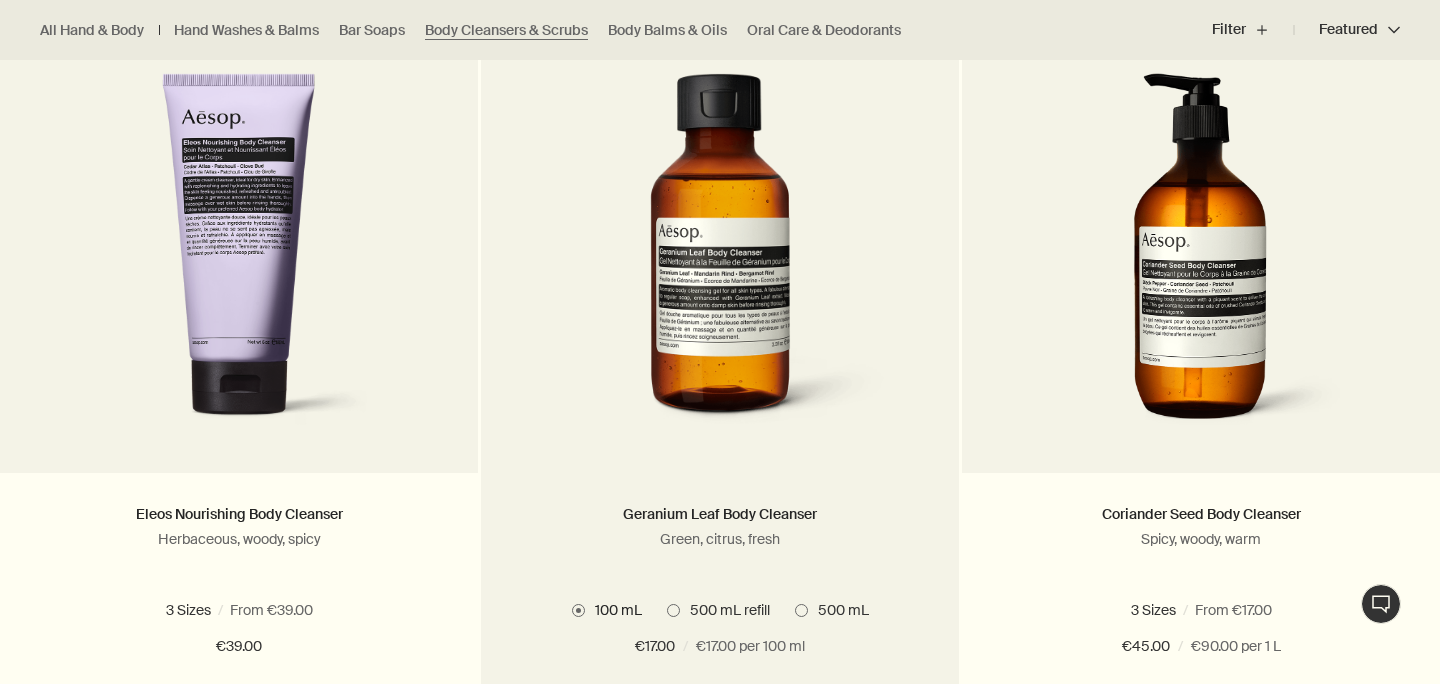 click on "500 mL refill" at bounding box center [667, 1224] 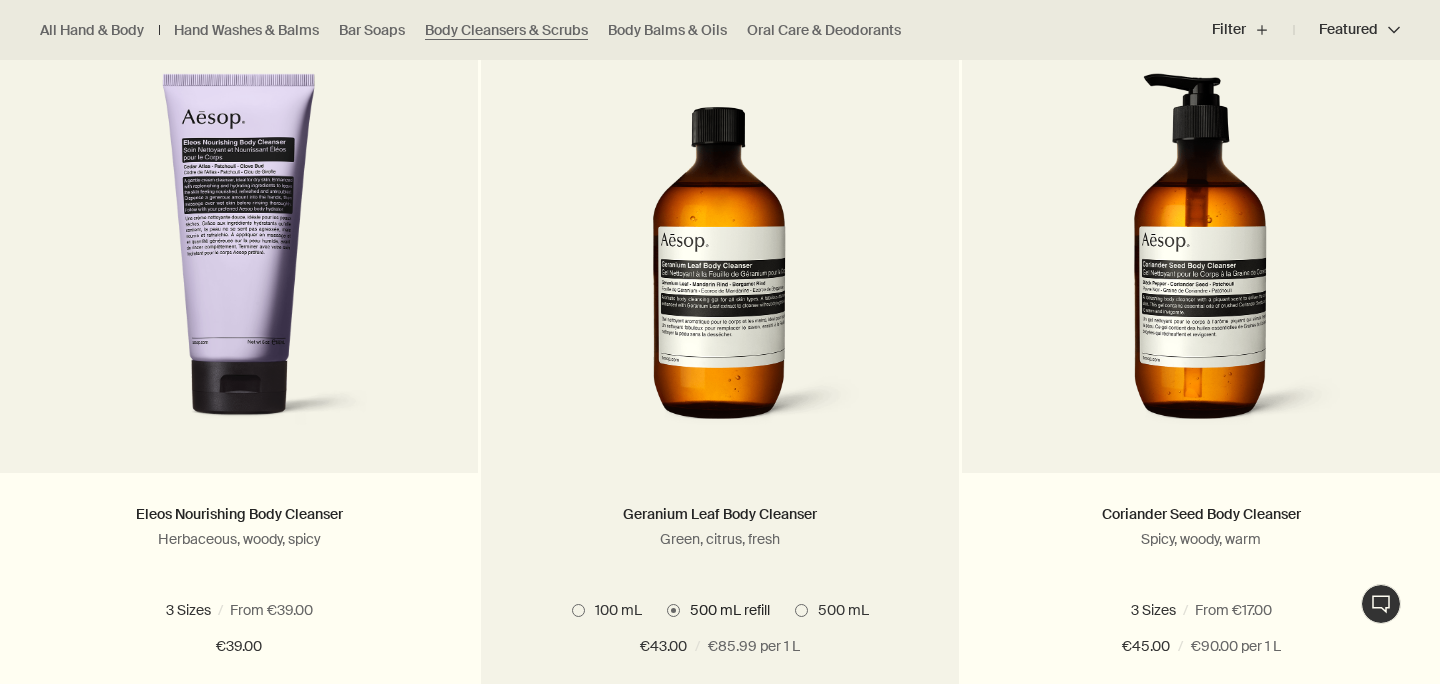 click at bounding box center (801, 610) 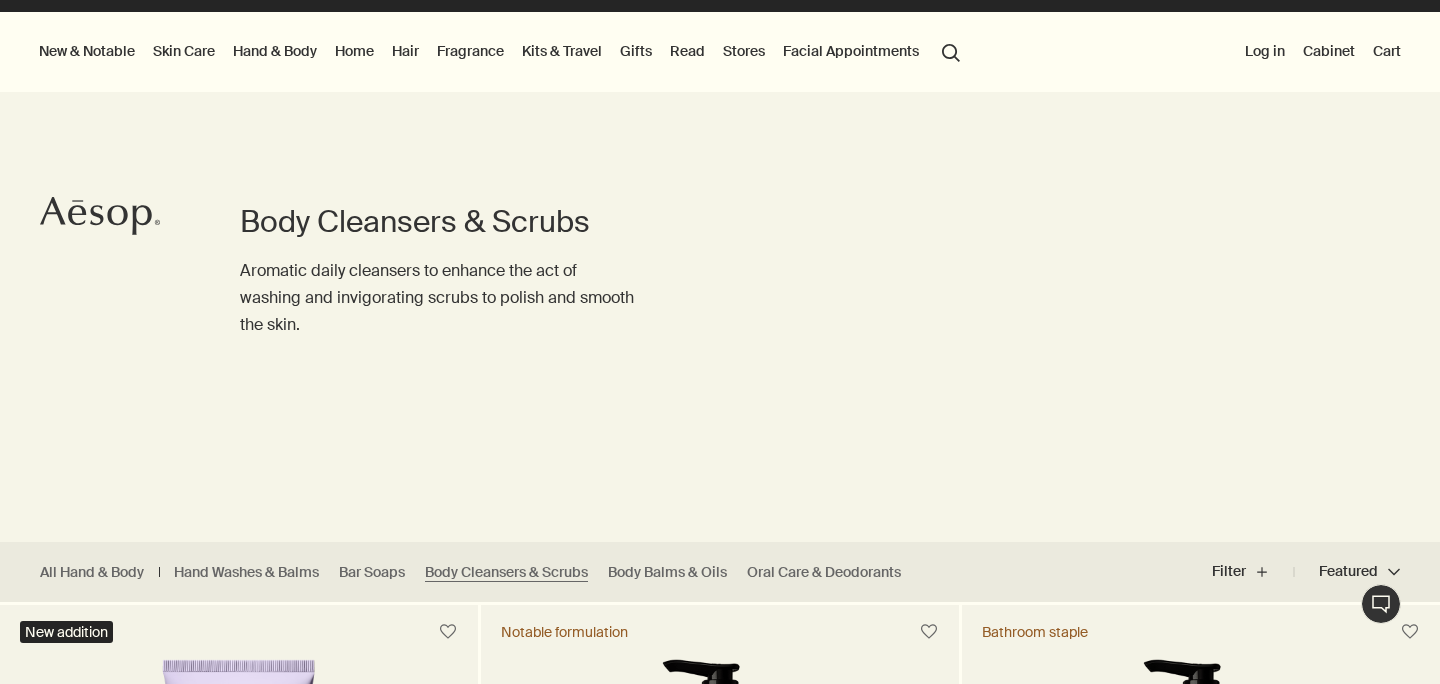 scroll, scrollTop: 0, scrollLeft: 0, axis: both 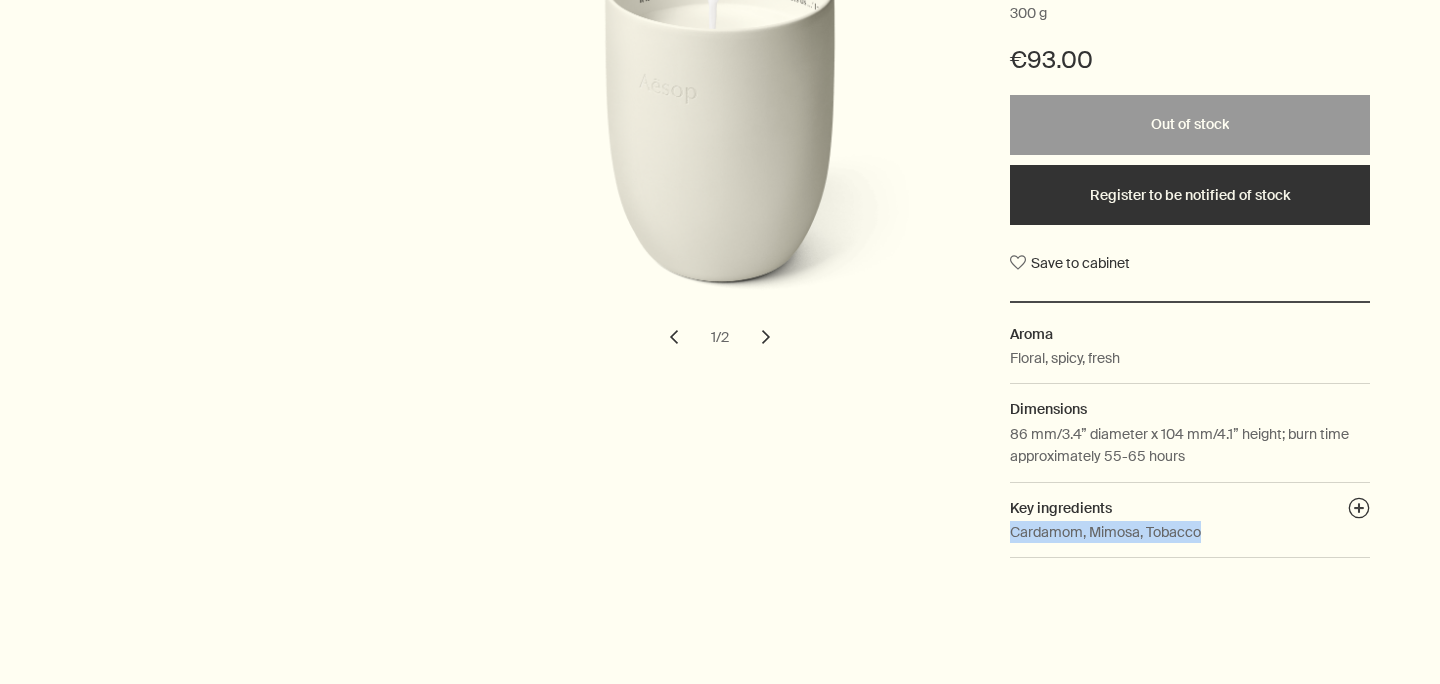drag, startPoint x: 1007, startPoint y: 510, endPoint x: 1258, endPoint y: 508, distance: 251.00797 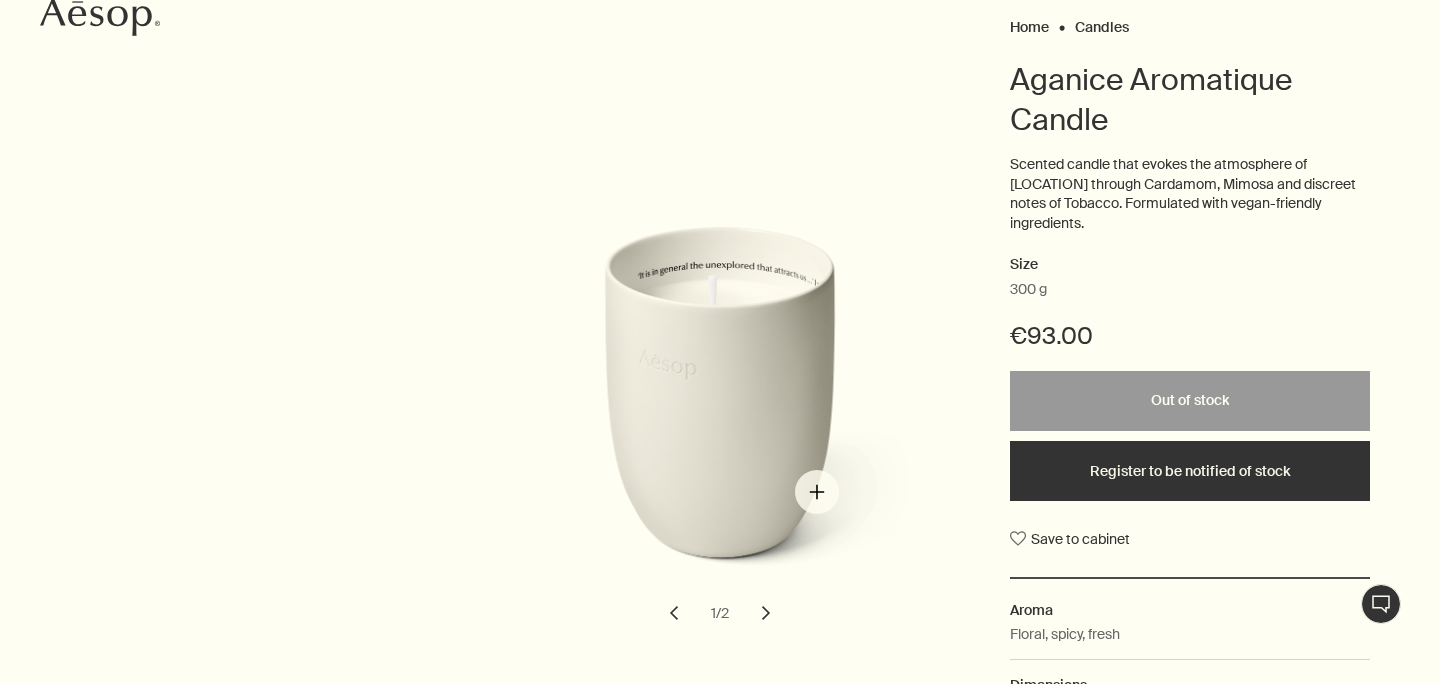 scroll, scrollTop: 233, scrollLeft: 0, axis: vertical 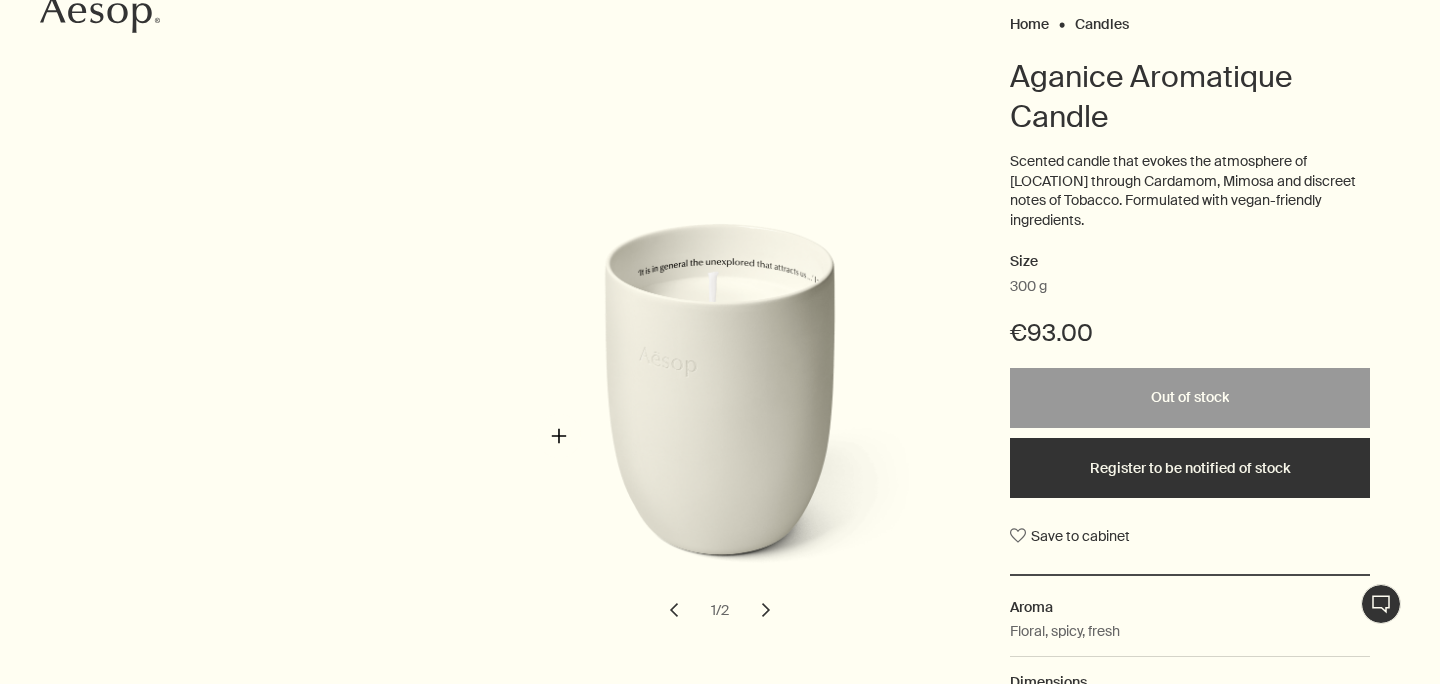 drag, startPoint x: 782, startPoint y: 436, endPoint x: 559, endPoint y: 436, distance: 223 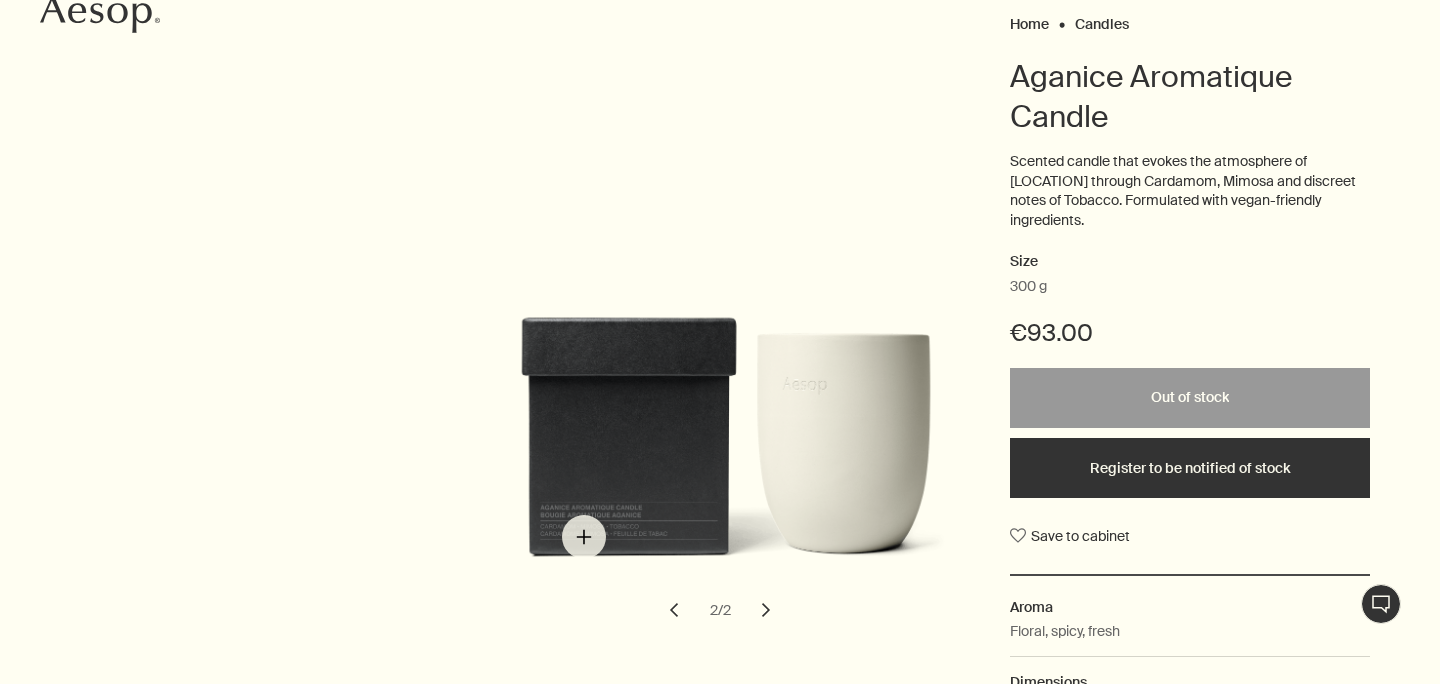 click at bounding box center [726, 415] 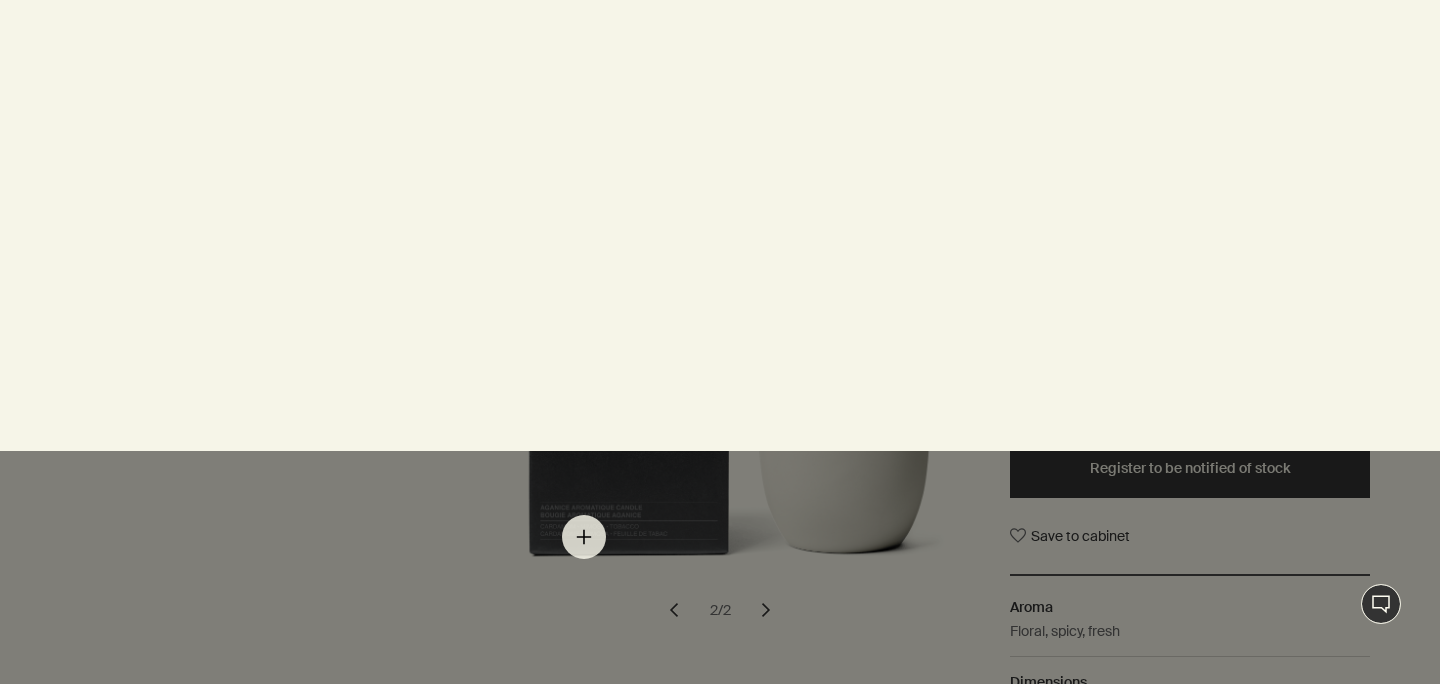 scroll, scrollTop: 0, scrollLeft: 0, axis: both 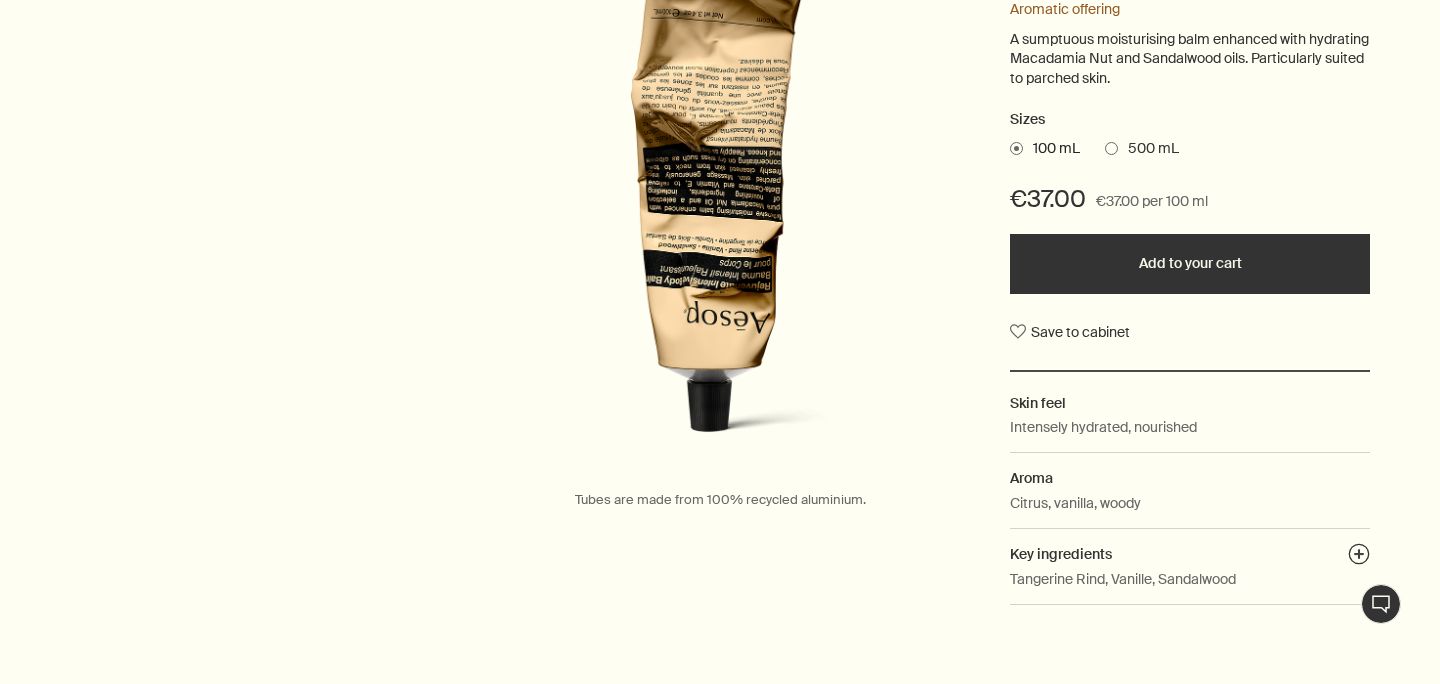 drag, startPoint x: 841, startPoint y: 285, endPoint x: 821, endPoint y: 285, distance: 20 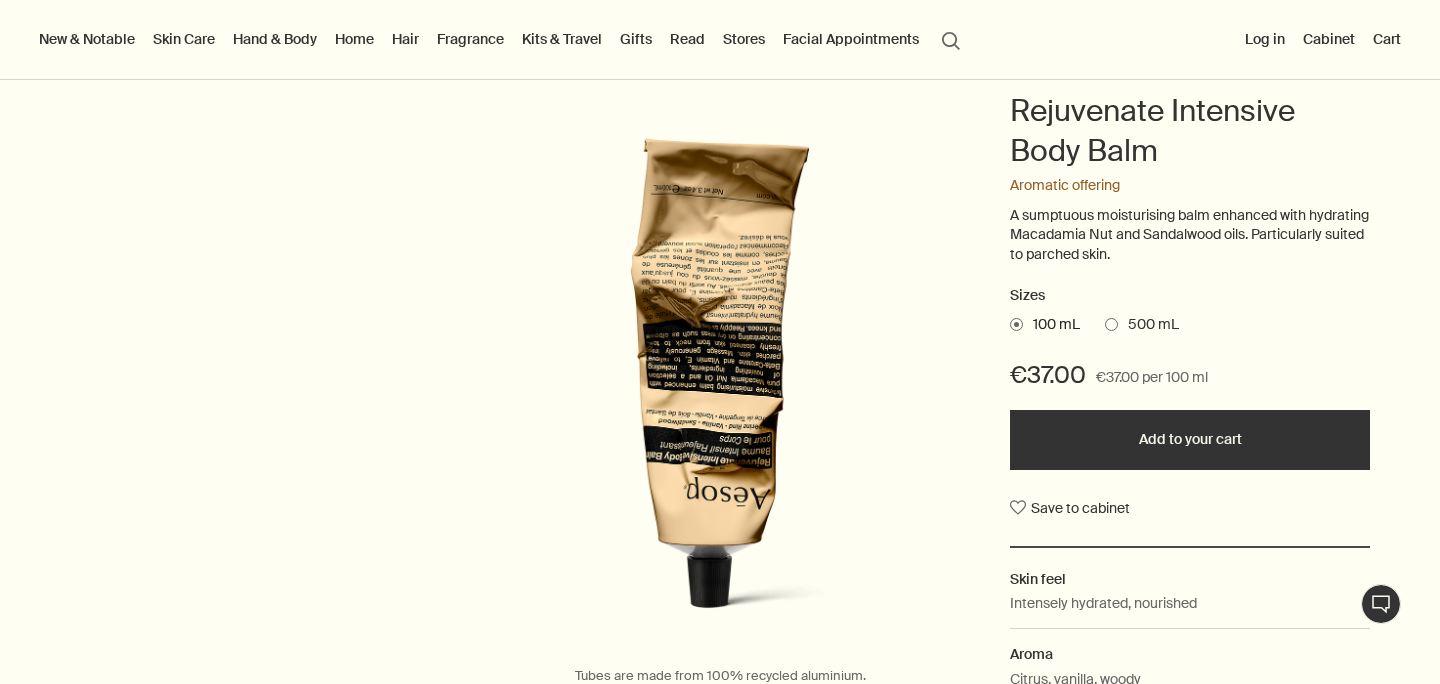 scroll, scrollTop: 195, scrollLeft: 0, axis: vertical 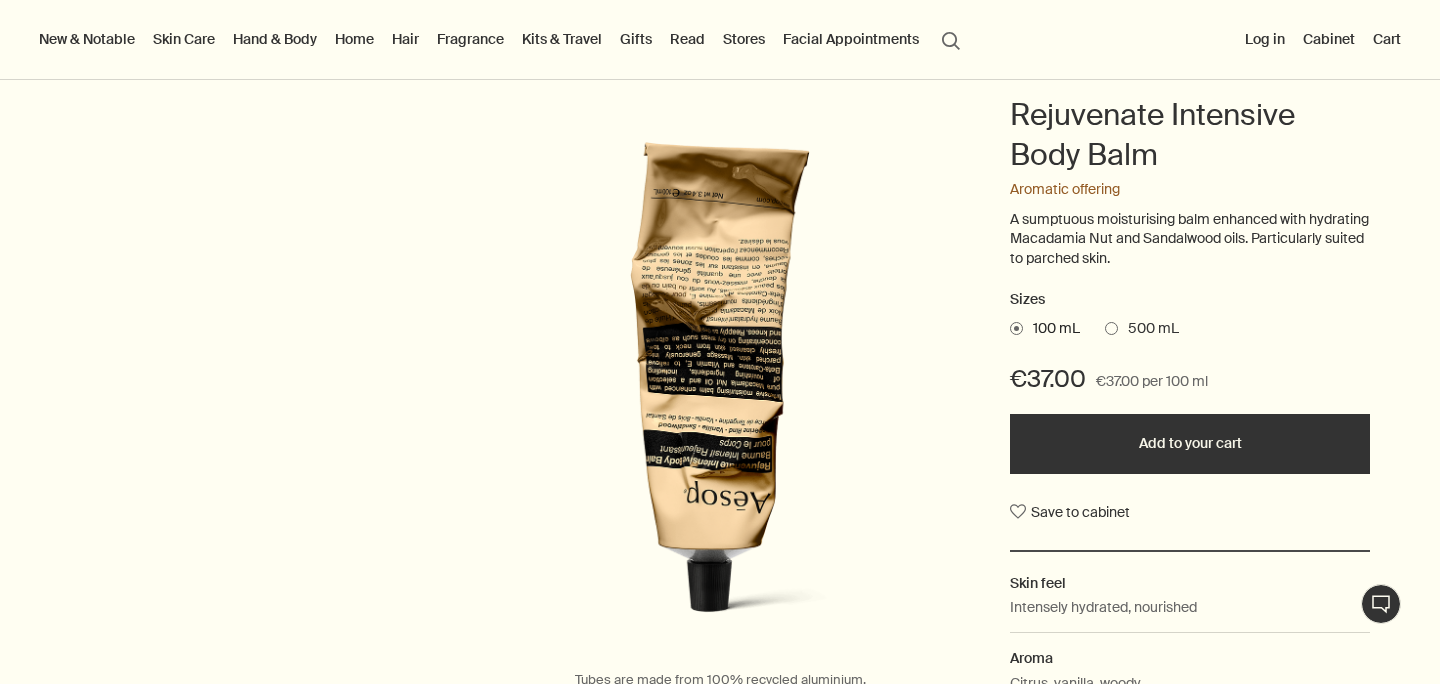 click at bounding box center [1111, 328] 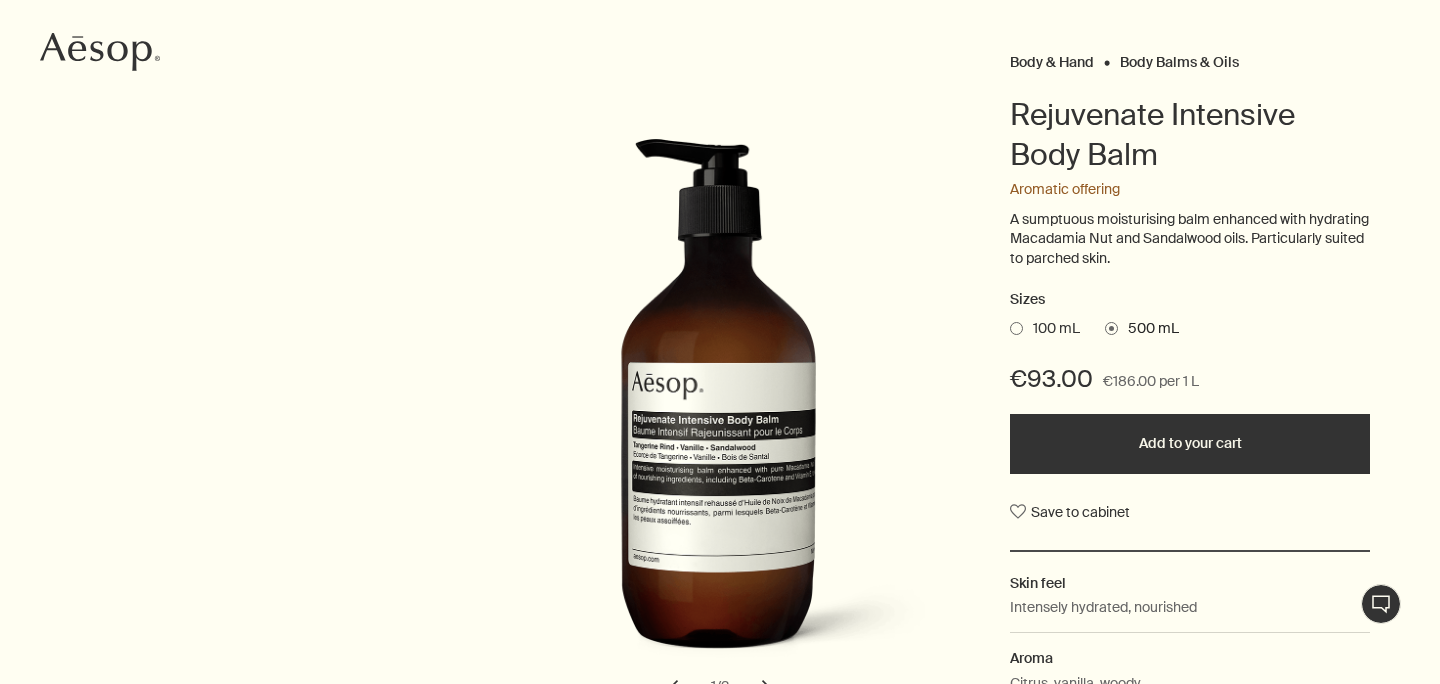 scroll, scrollTop: 278, scrollLeft: 0, axis: vertical 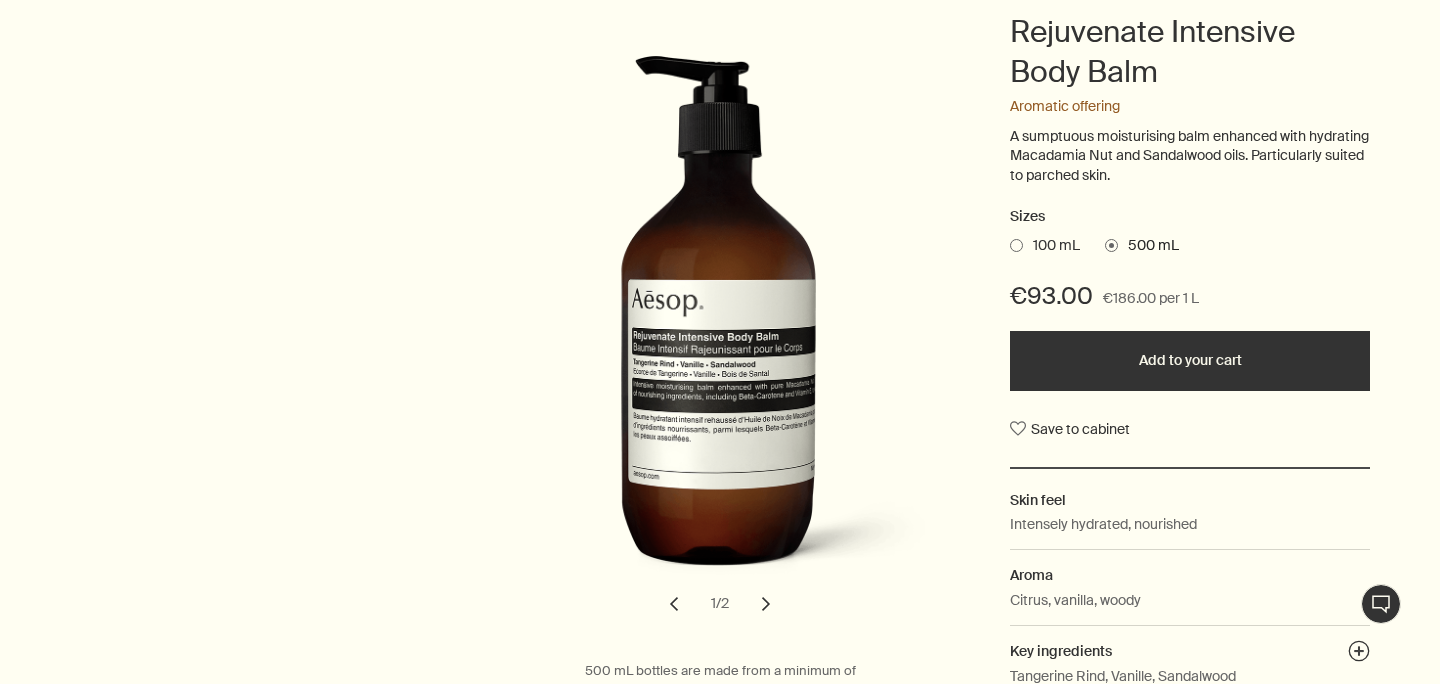 click at bounding box center (1016, 245) 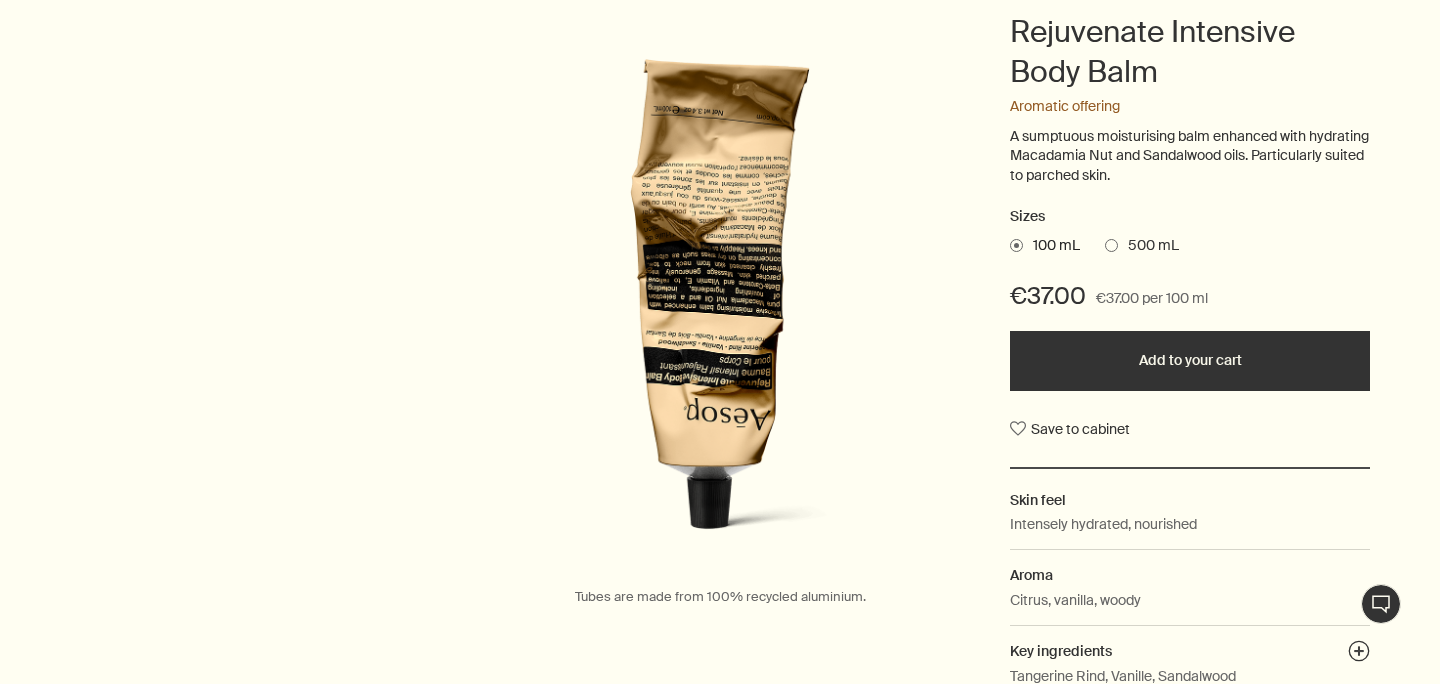 click on "A sumptuous moisturising balm enhanced with hydrating Macadamia Nut and Sandalwood oils. Particularly suited to parched skin." at bounding box center [1190, 166] 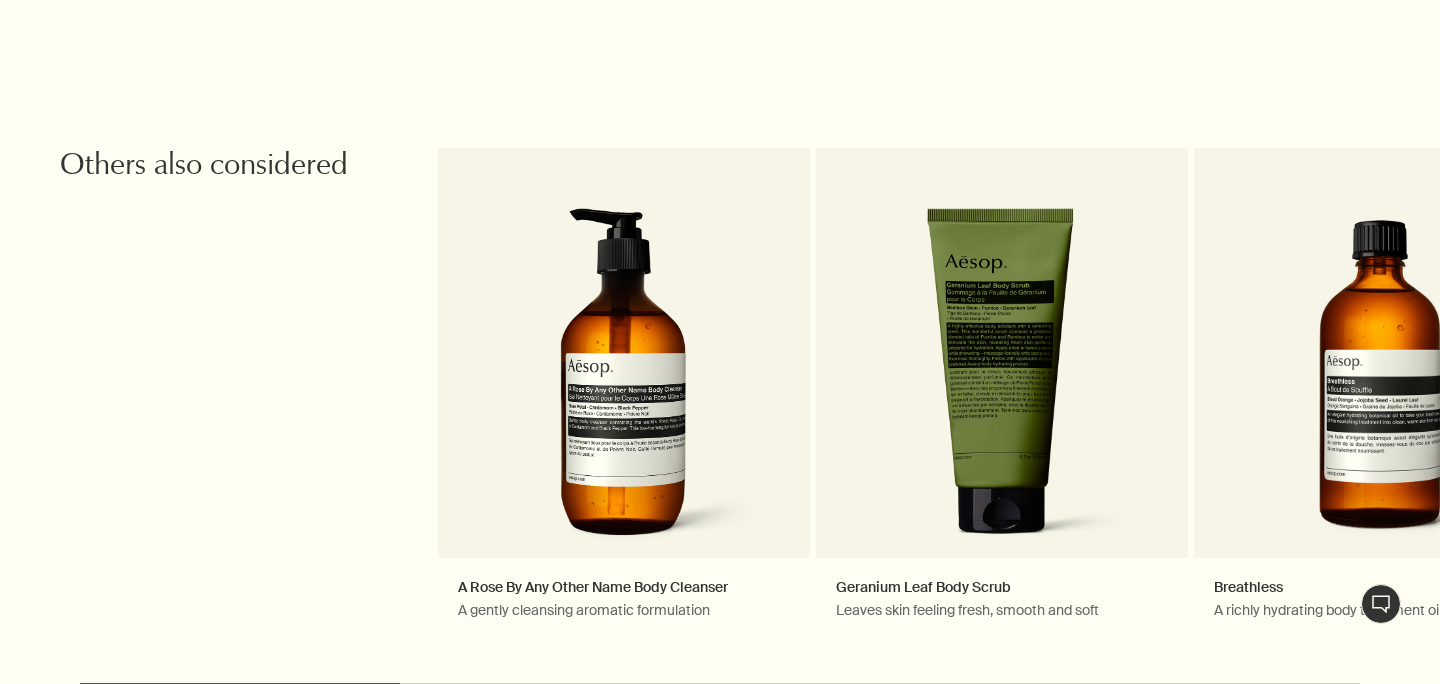 scroll, scrollTop: 2069, scrollLeft: 0, axis: vertical 